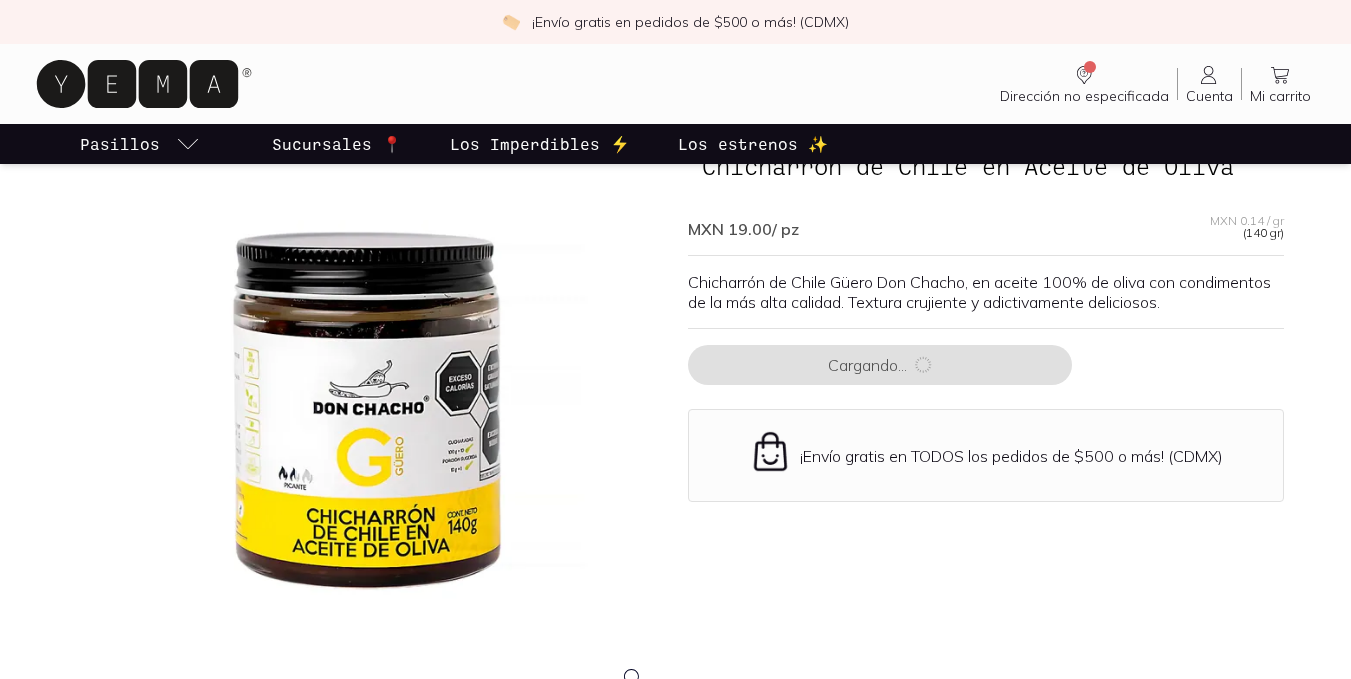 scroll, scrollTop: 123, scrollLeft: 0, axis: vertical 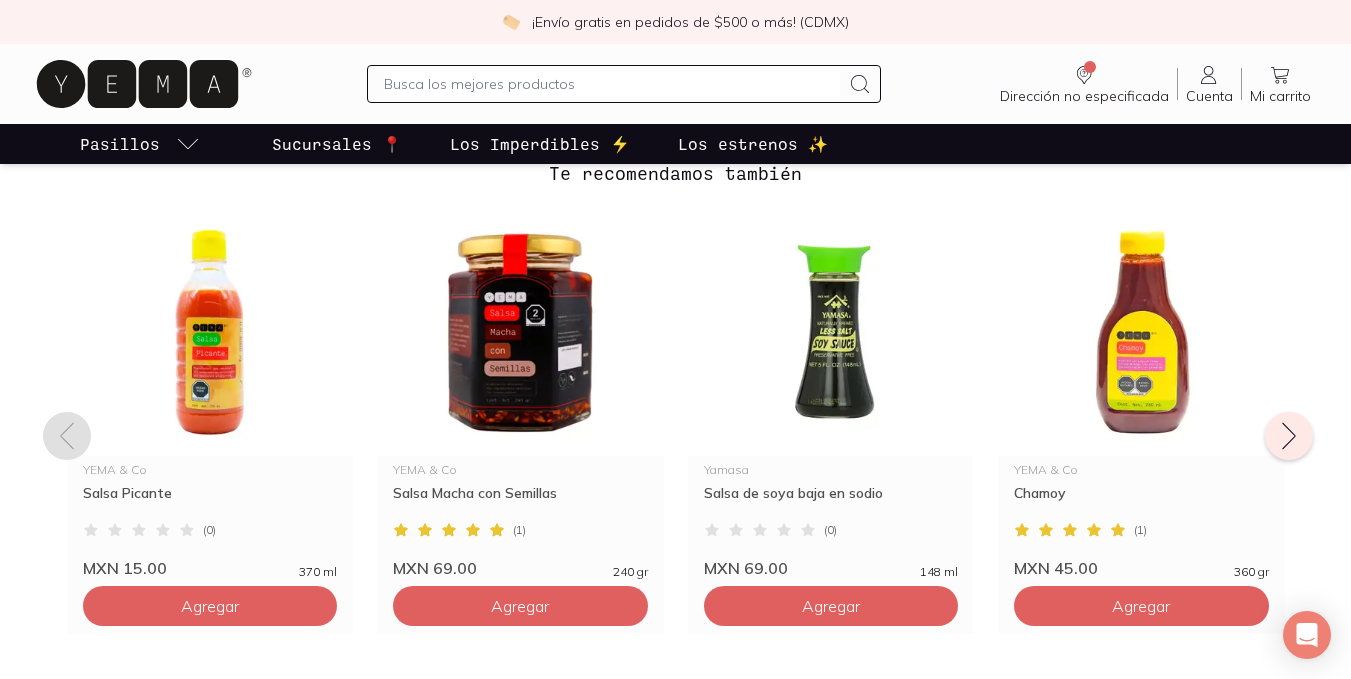 click 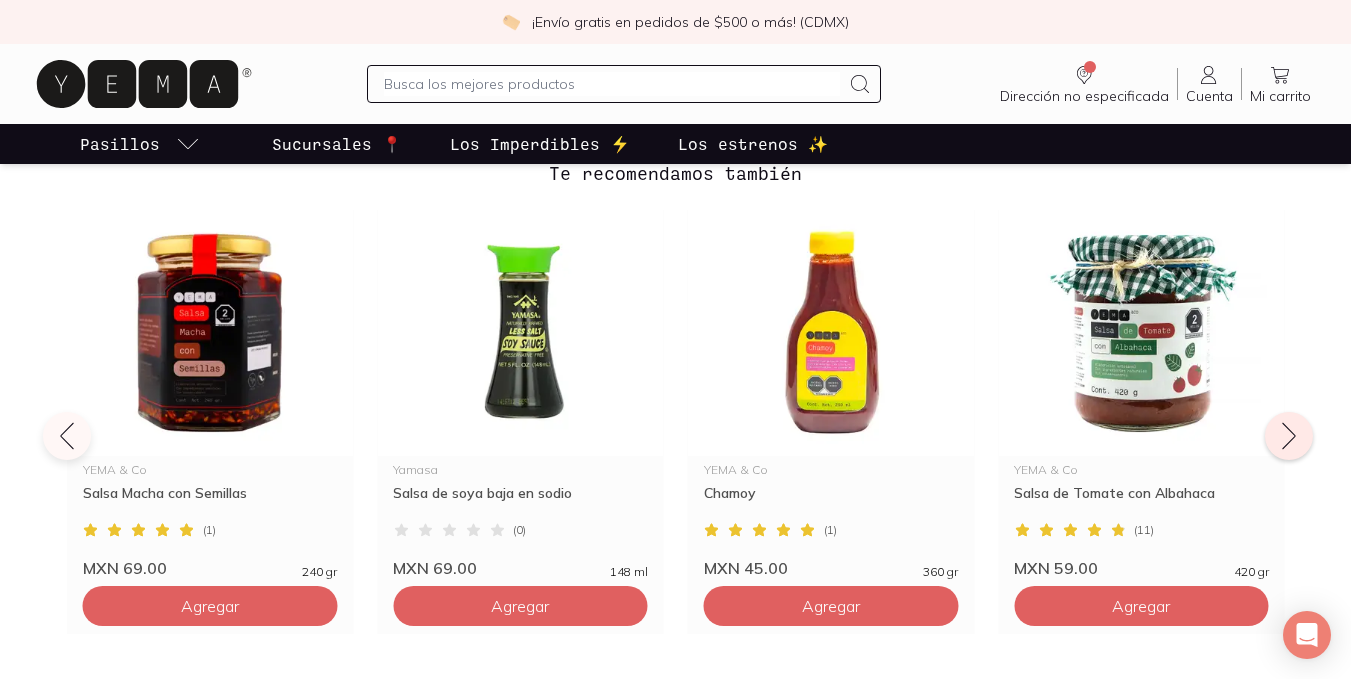 click 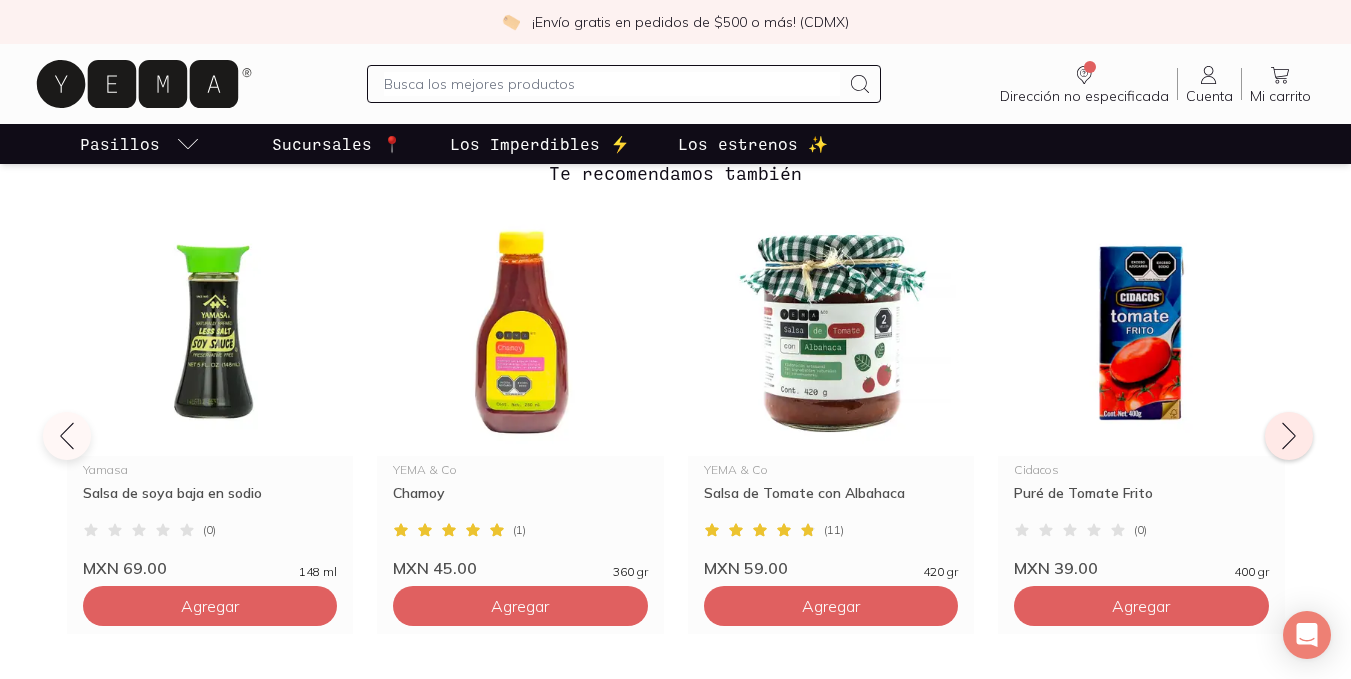 click 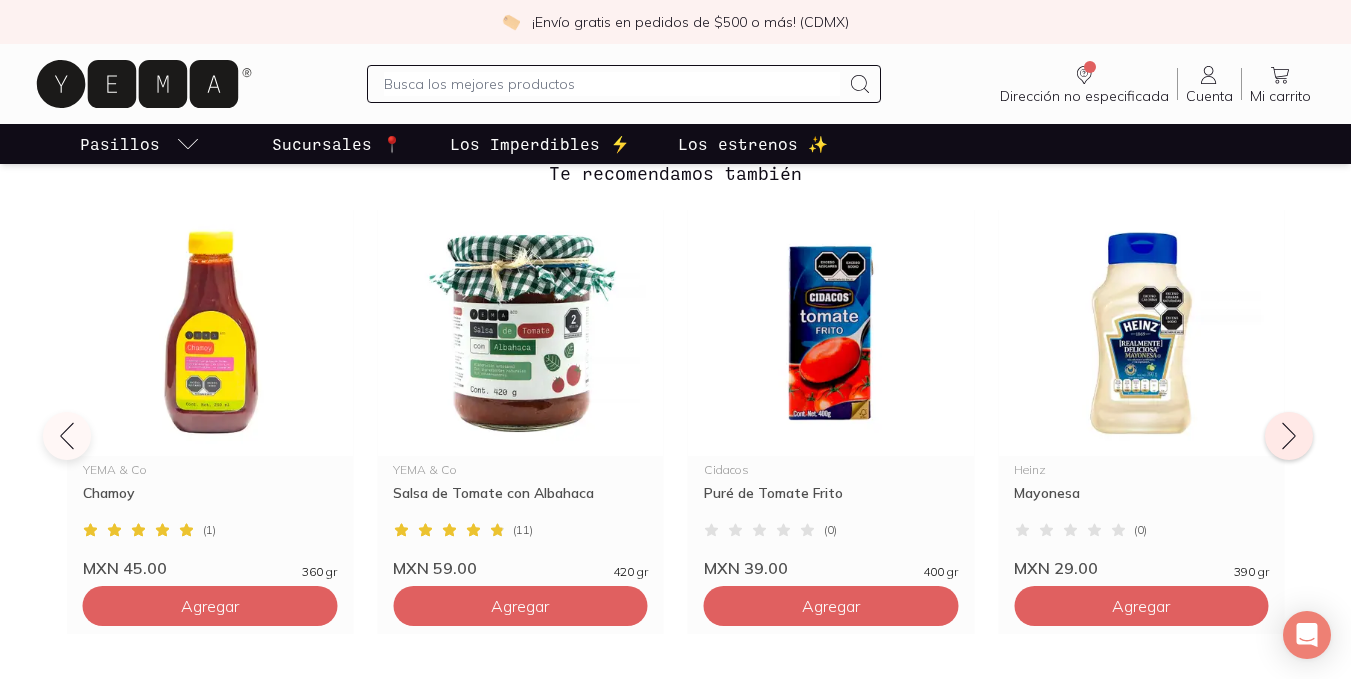 click 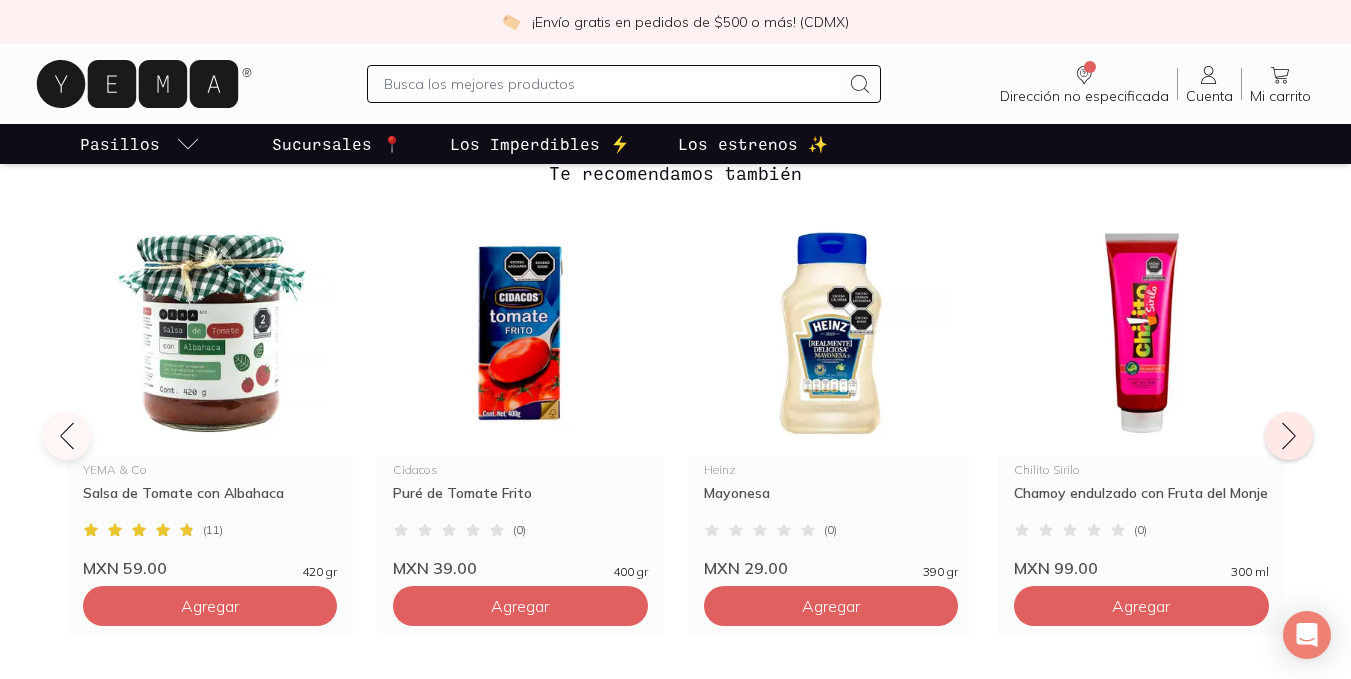 click 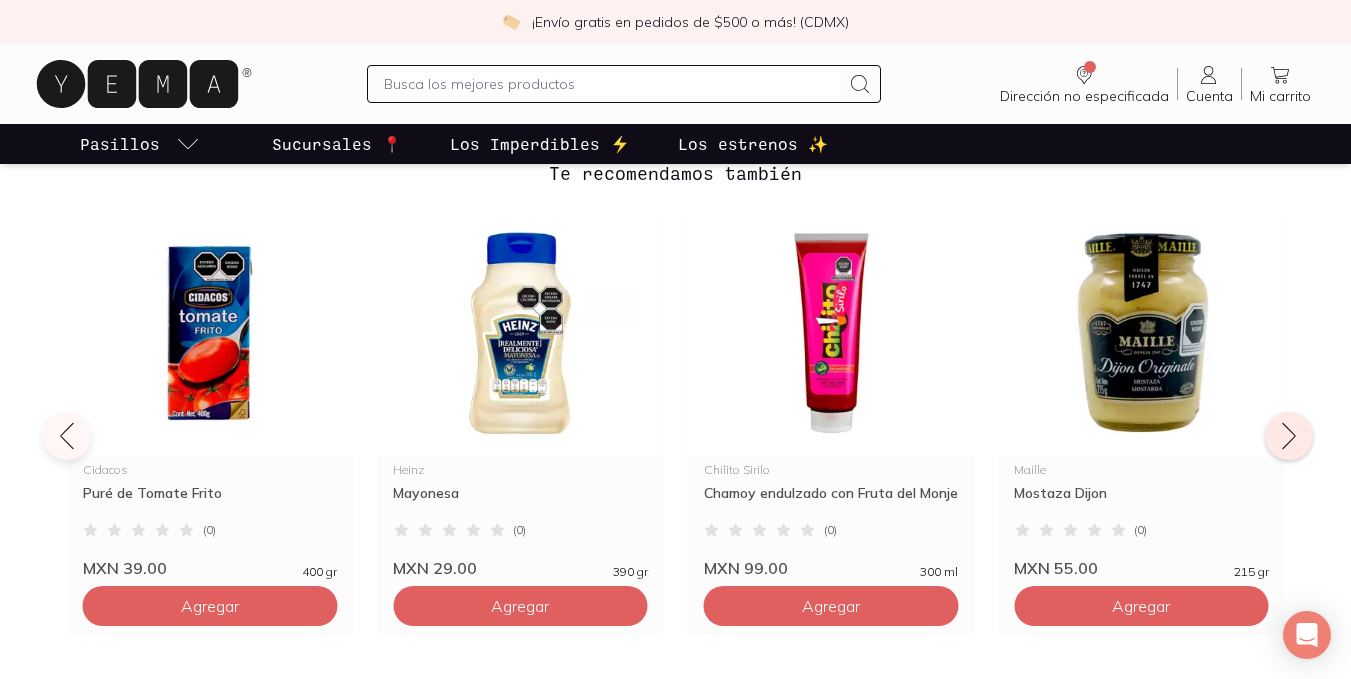 click 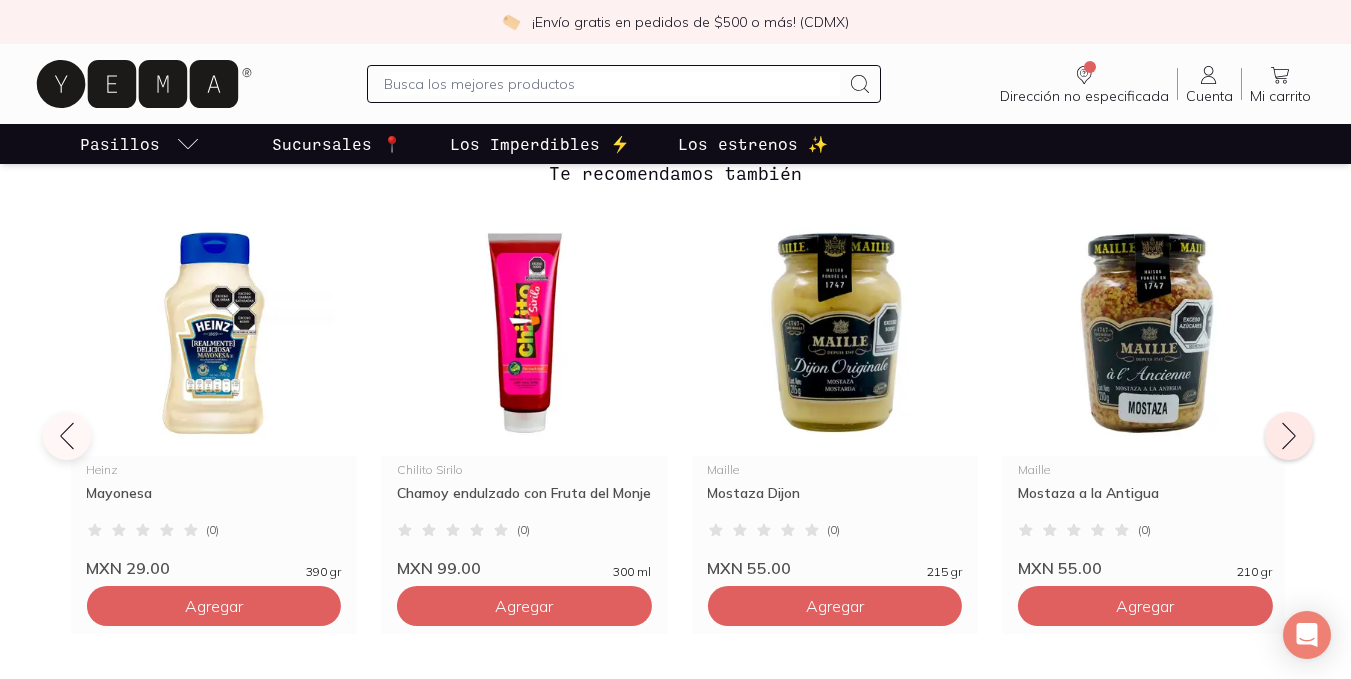 click 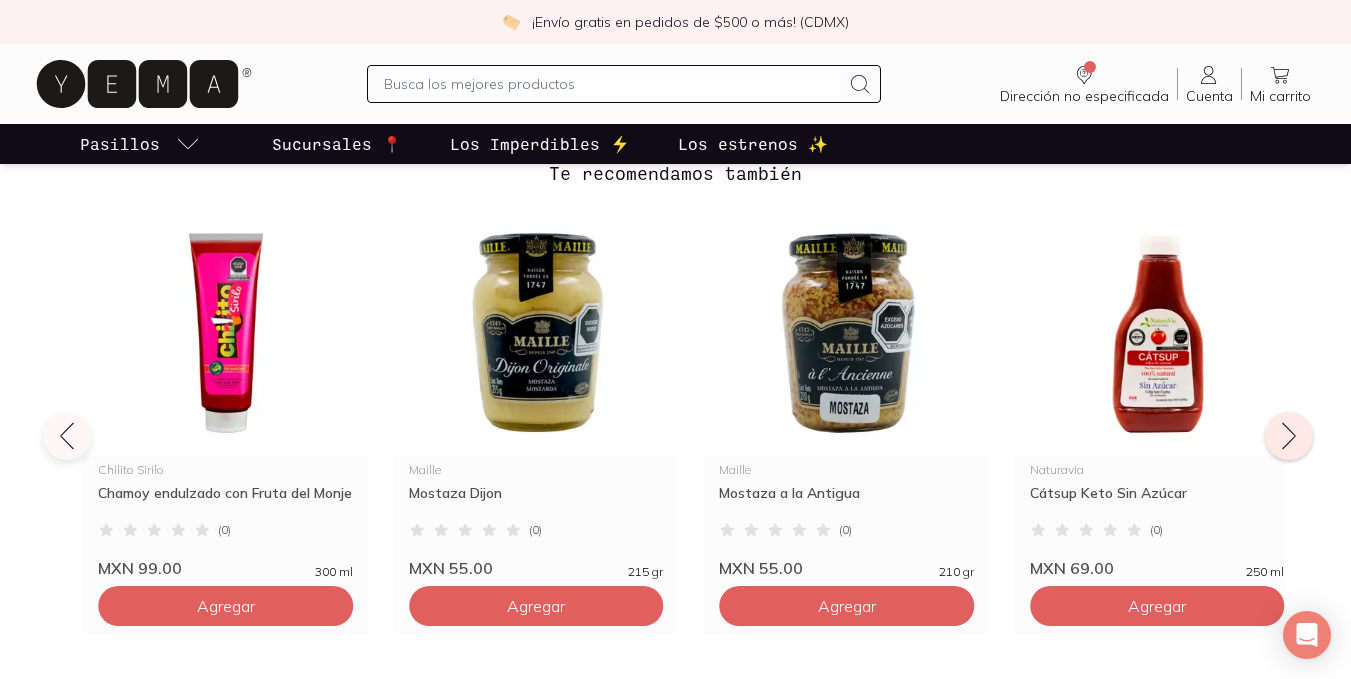 click 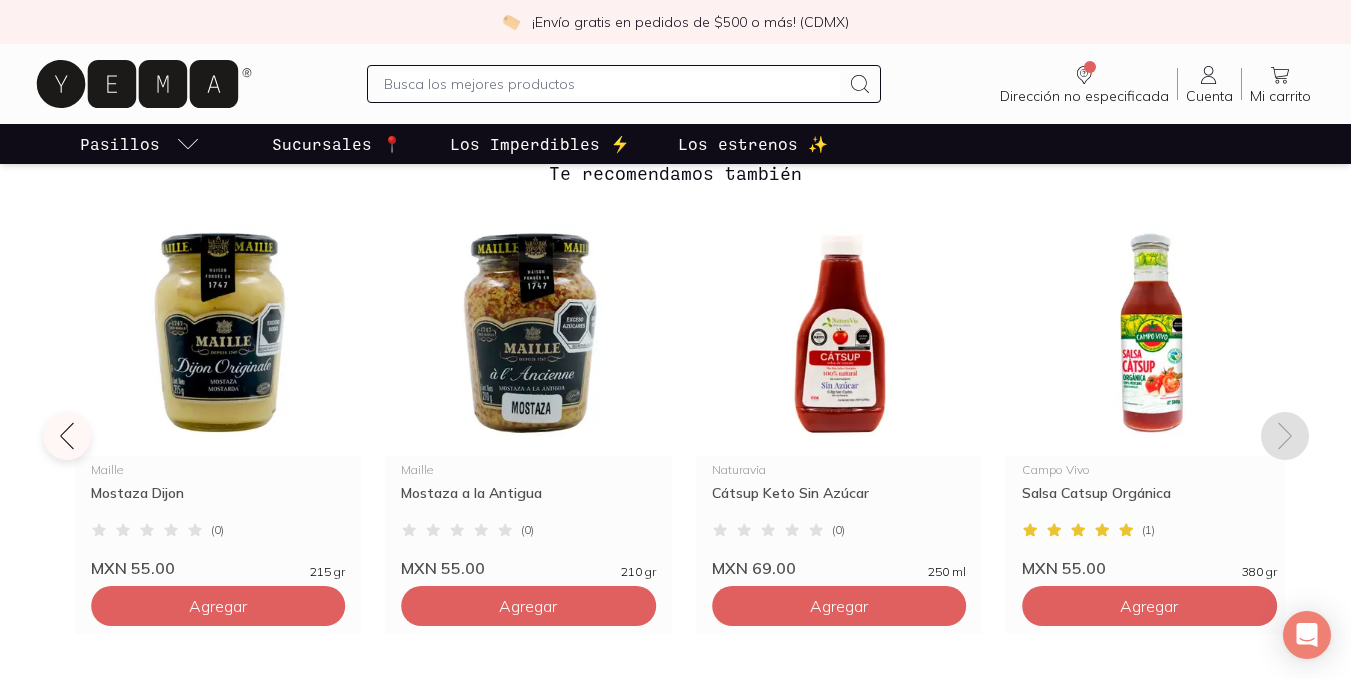 click 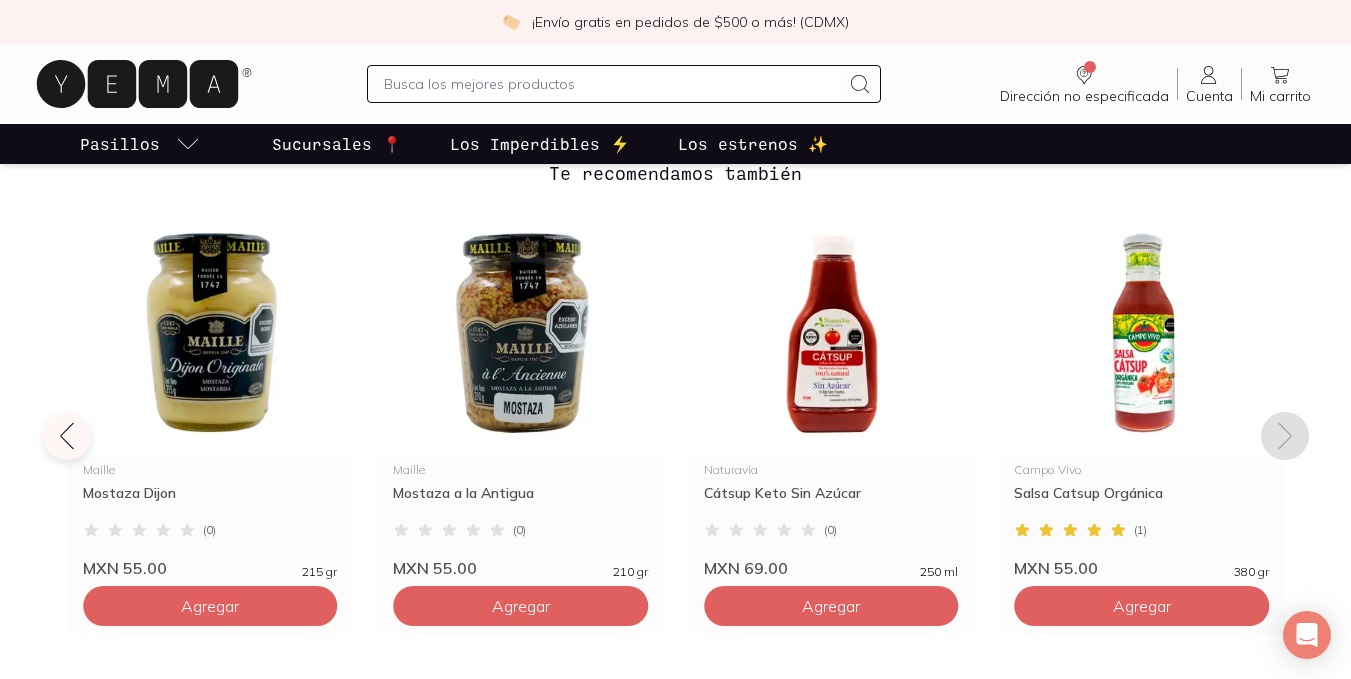 click 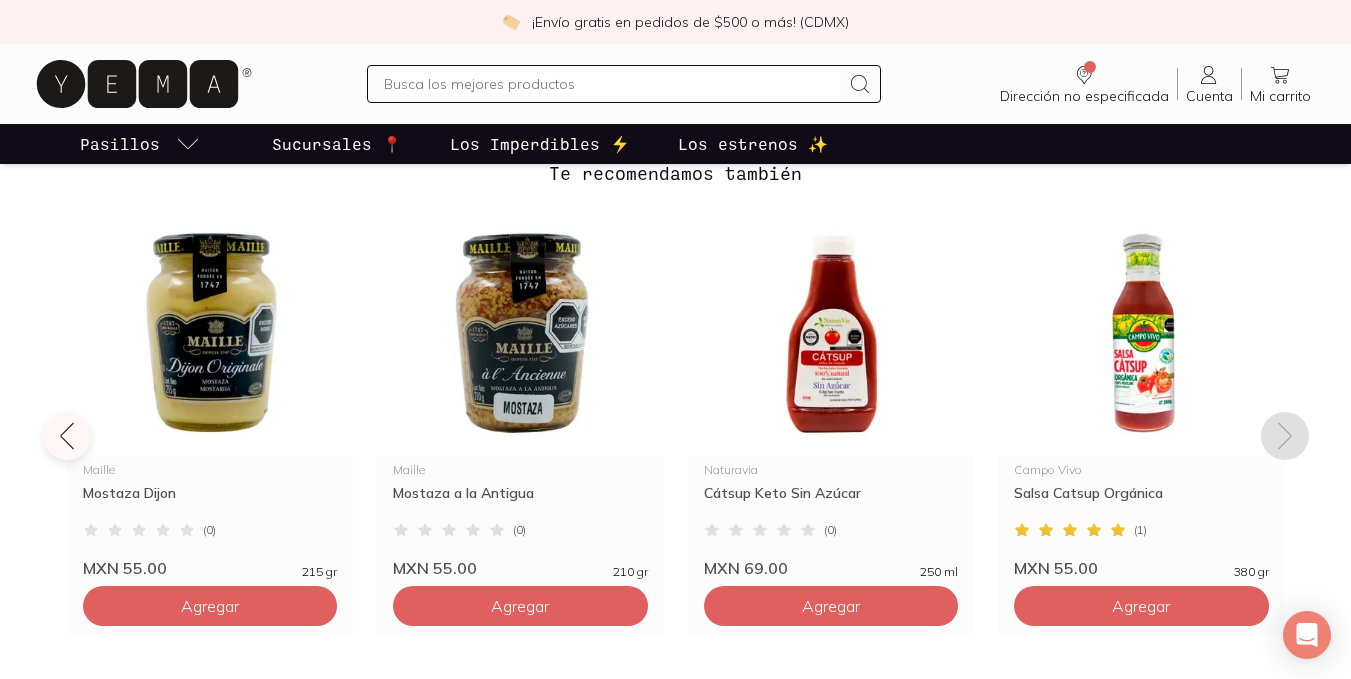 click 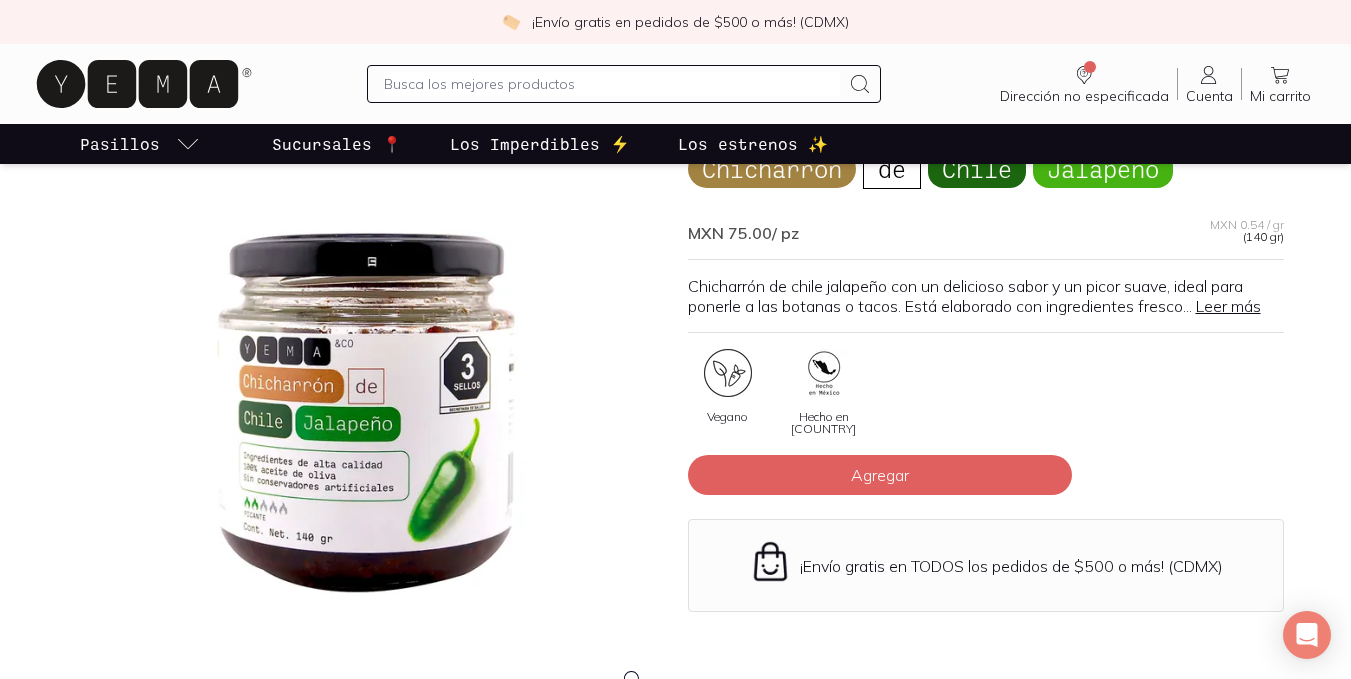 scroll, scrollTop: 0, scrollLeft: 0, axis: both 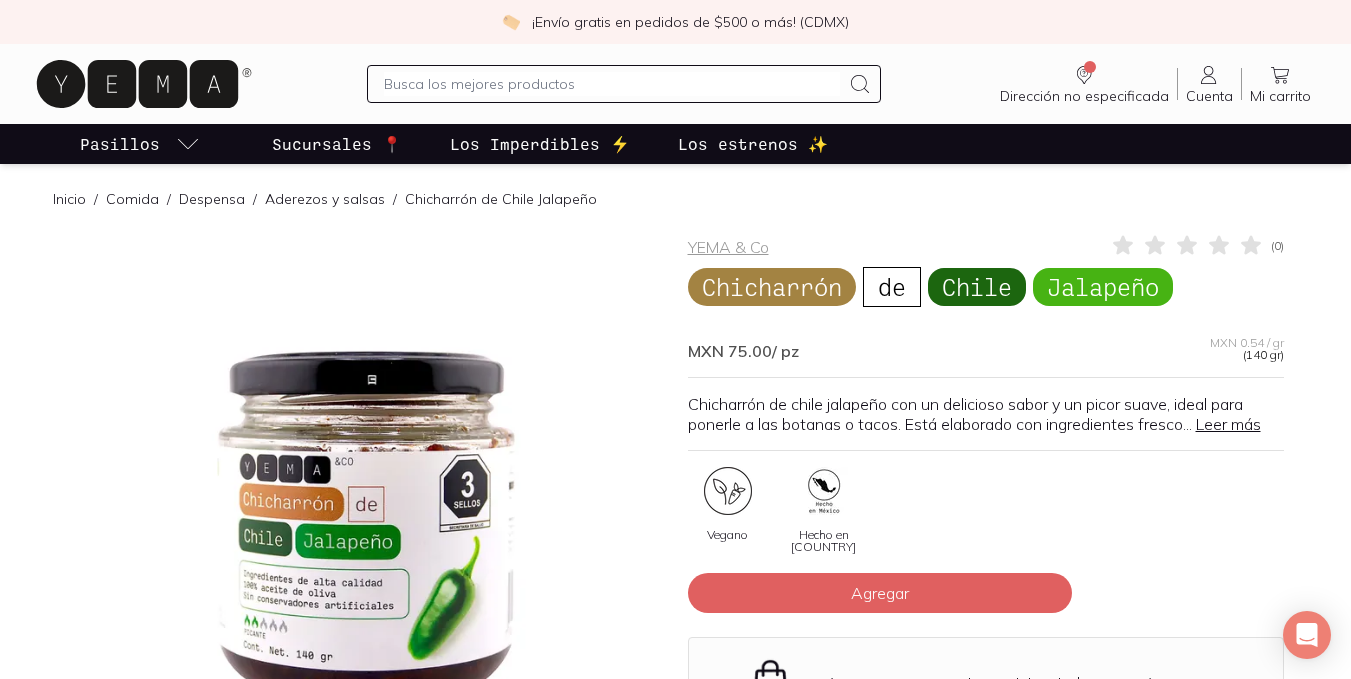 type 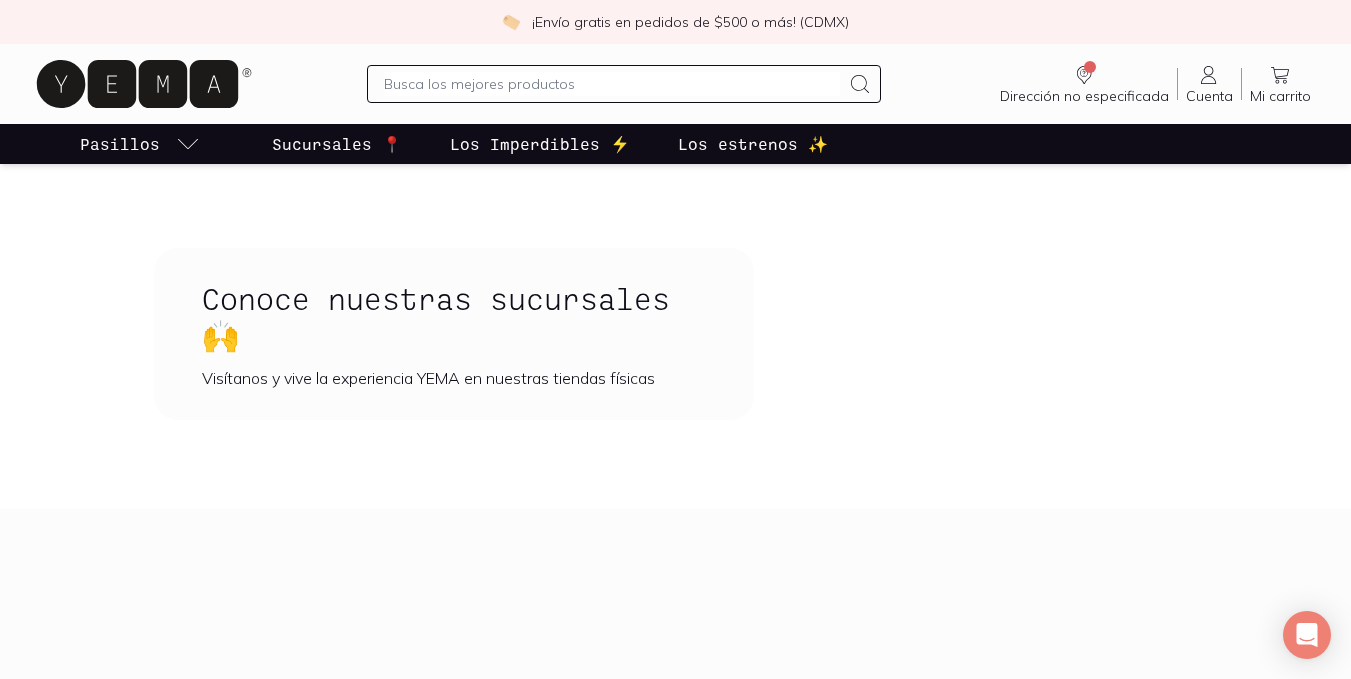 scroll, scrollTop: 0, scrollLeft: 0, axis: both 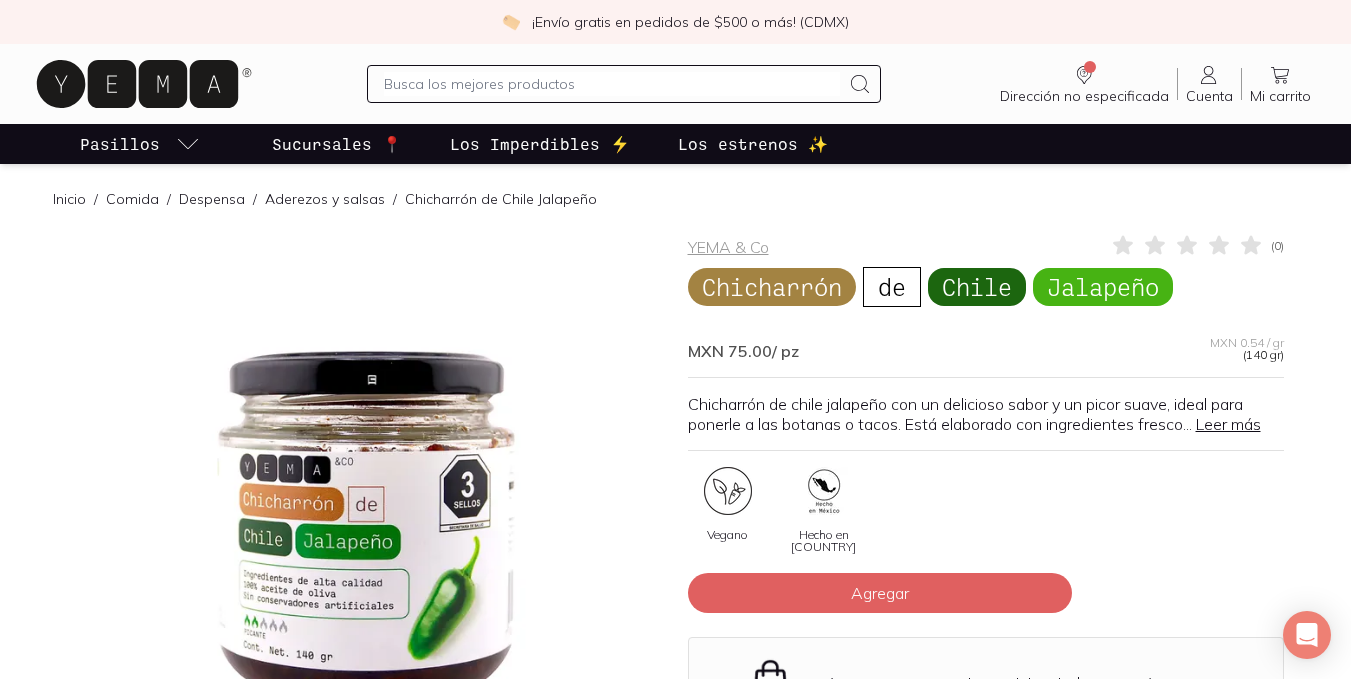 click on "Dirección no especificada Sin CP Estás viendo todo nuestro catálogo, algunos productos dependen de la dirección de entrega. Selecciona tu código postal para ver los productos disponibles en tu zona. Buscar Buscar Cuenta Cuenta Mi carrito Carrito" at bounding box center (675, 84) 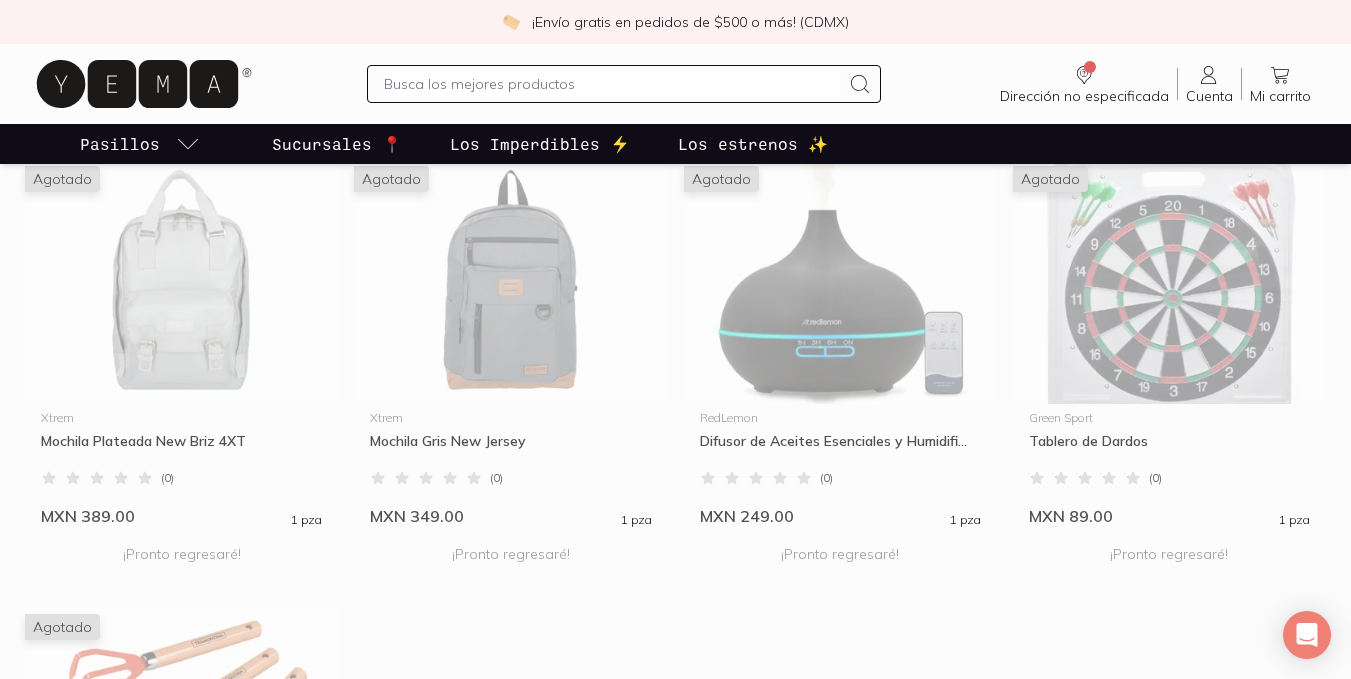 scroll, scrollTop: 1040, scrollLeft: 0, axis: vertical 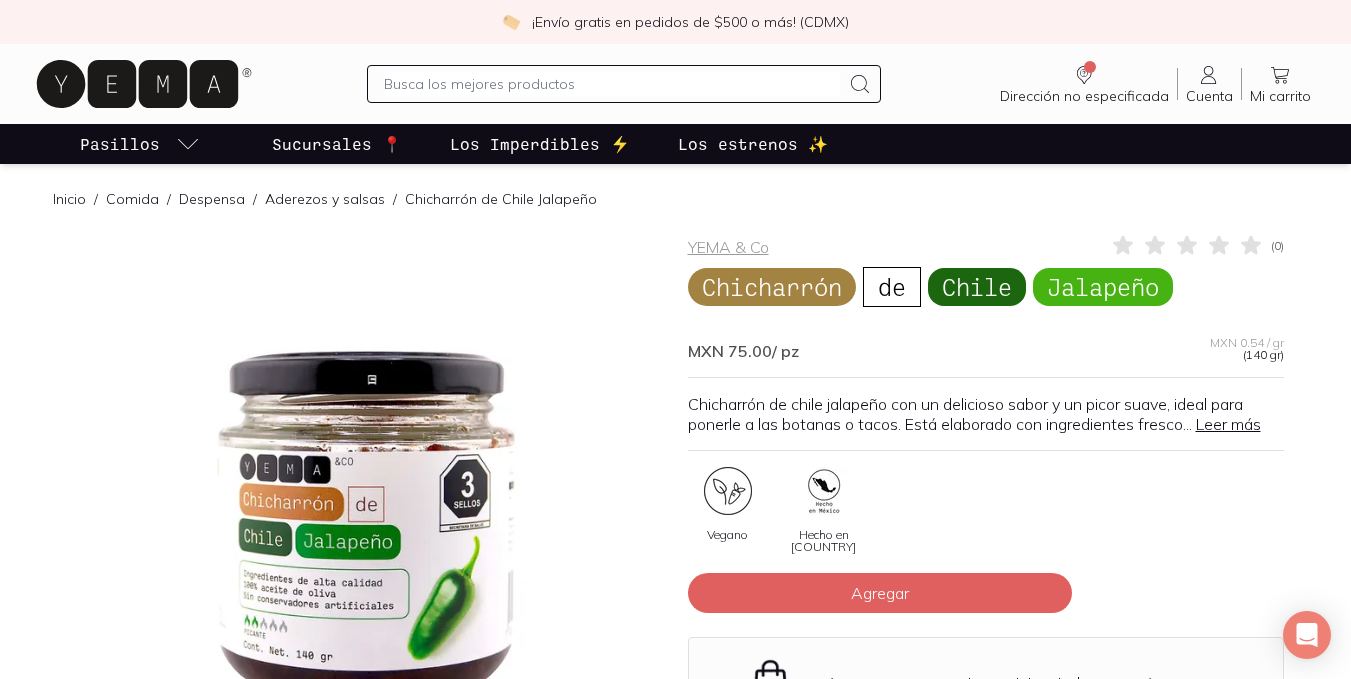 click on "Los estrenos ✨" at bounding box center (753, 144) 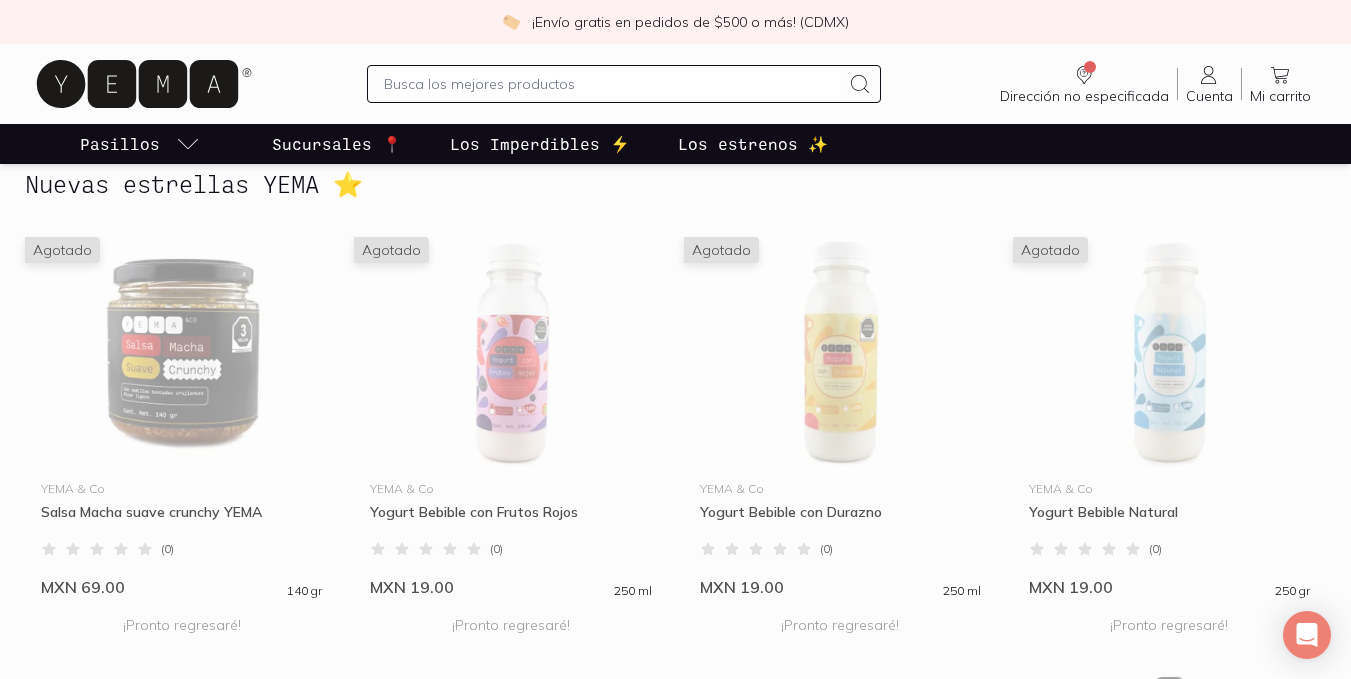scroll, scrollTop: 376, scrollLeft: 0, axis: vertical 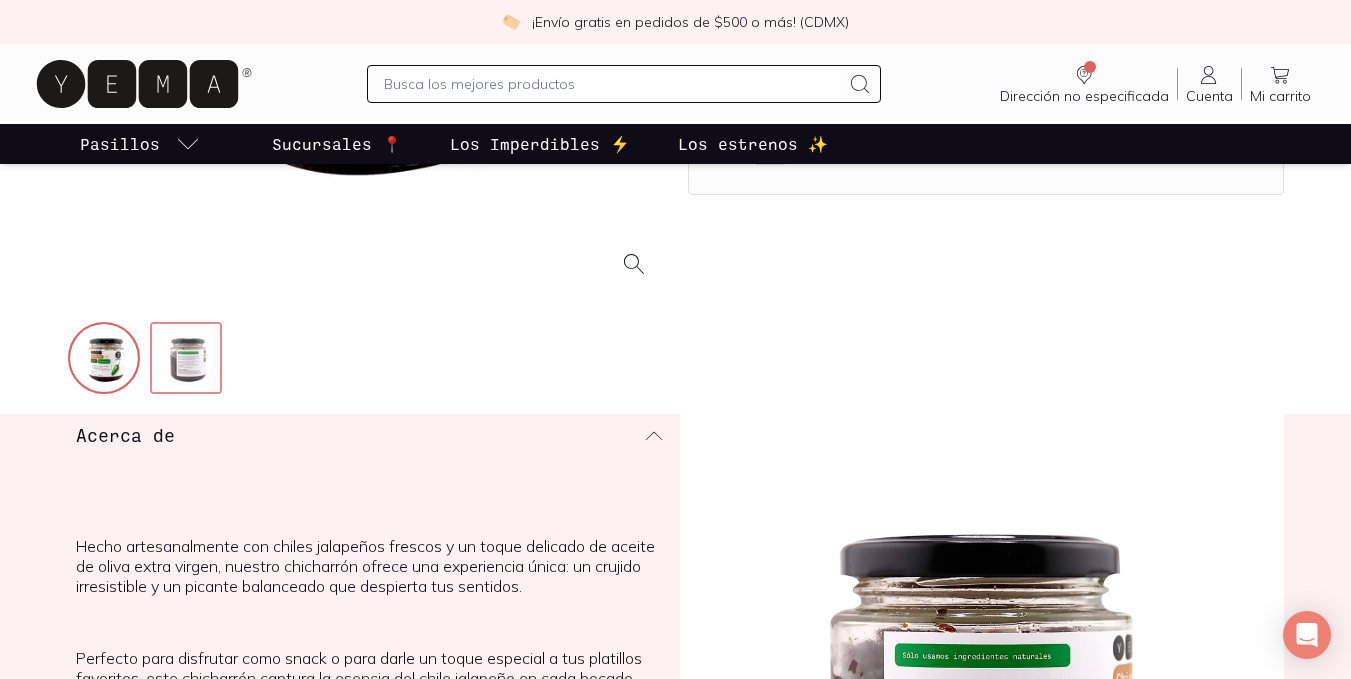 click at bounding box center (188, 360) 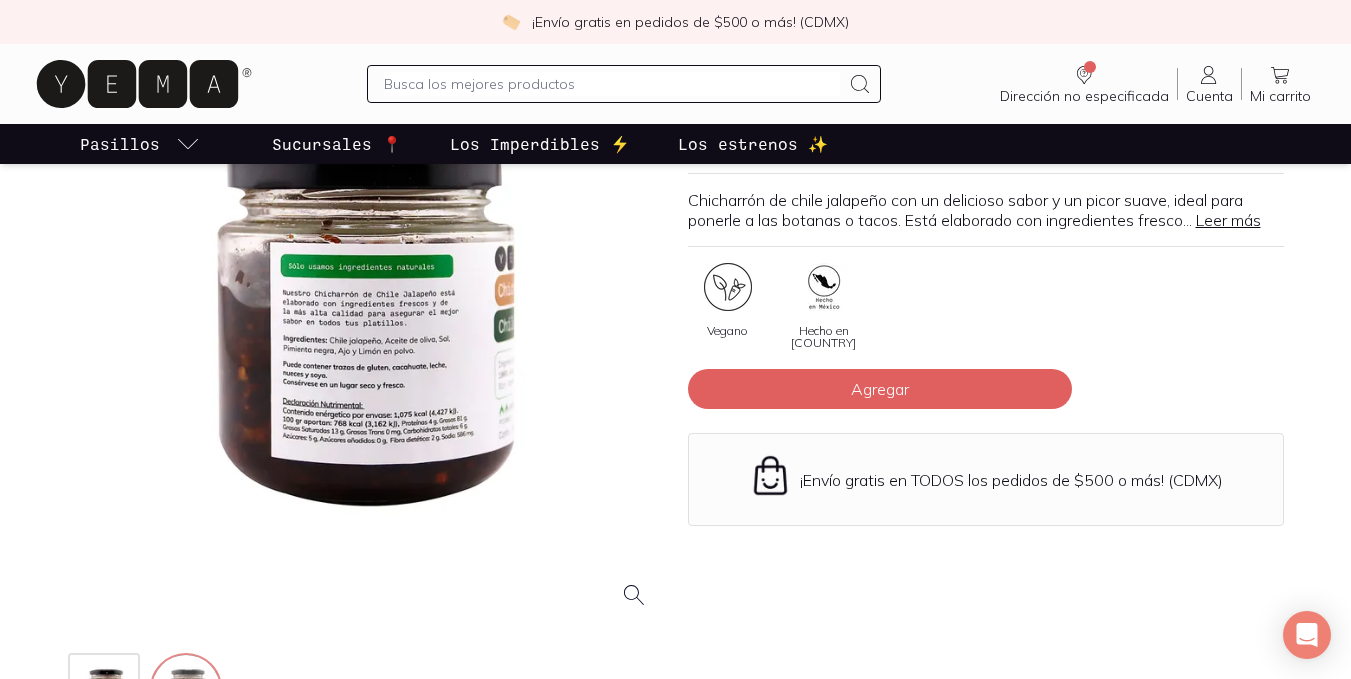 scroll, scrollTop: 205, scrollLeft: 0, axis: vertical 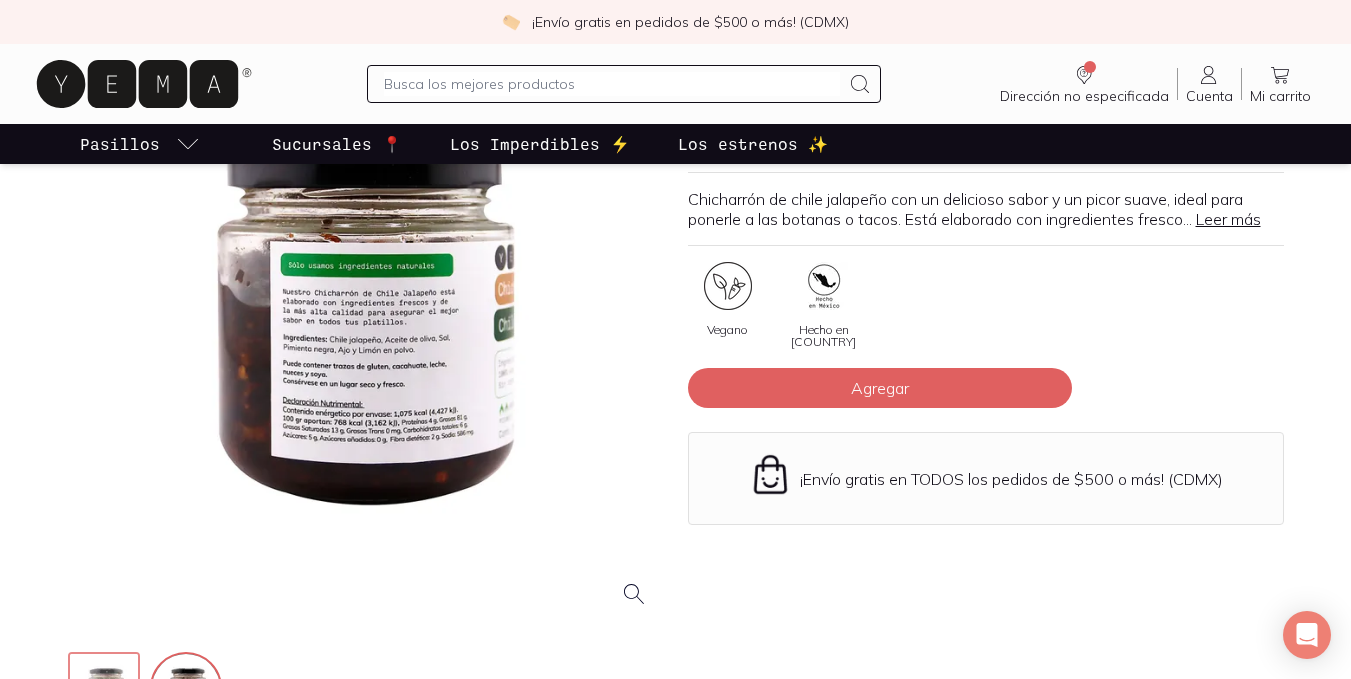 click at bounding box center [106, 690] 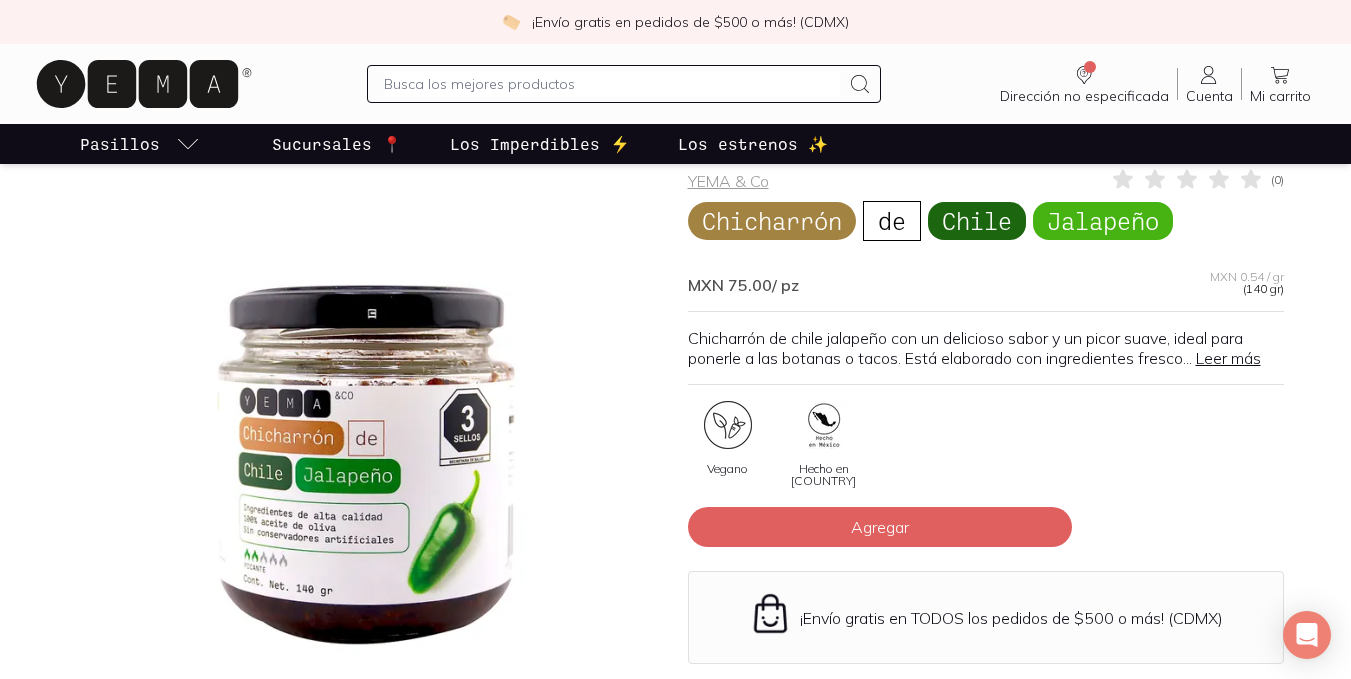 scroll, scrollTop: 67, scrollLeft: 0, axis: vertical 